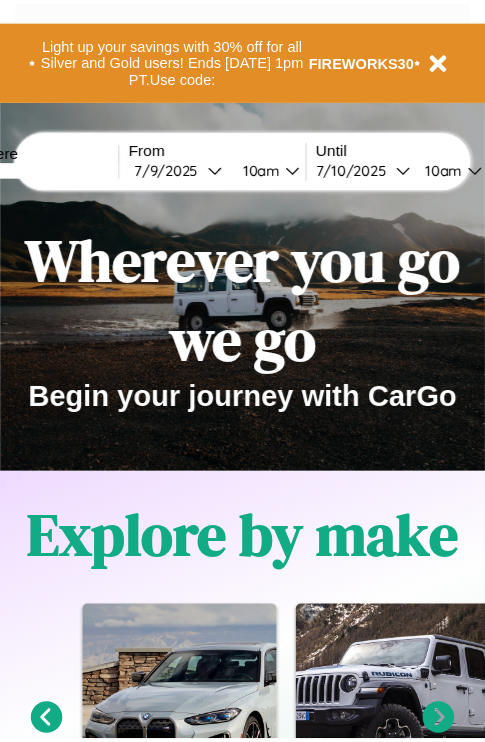 scroll, scrollTop: 0, scrollLeft: 0, axis: both 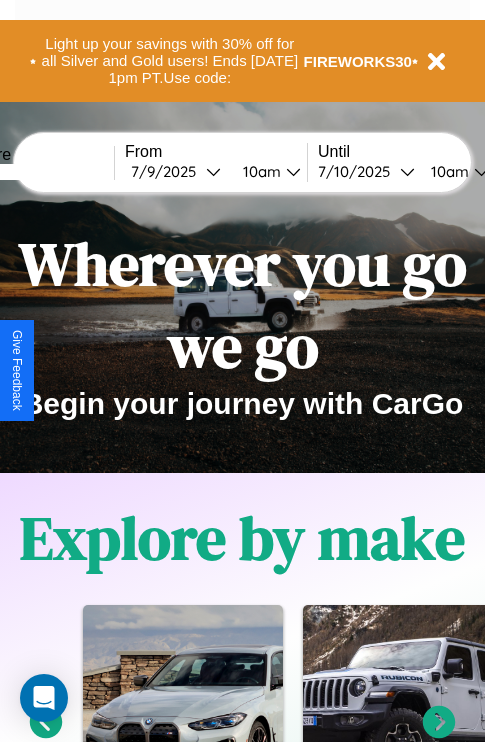 click at bounding box center [39, 172] 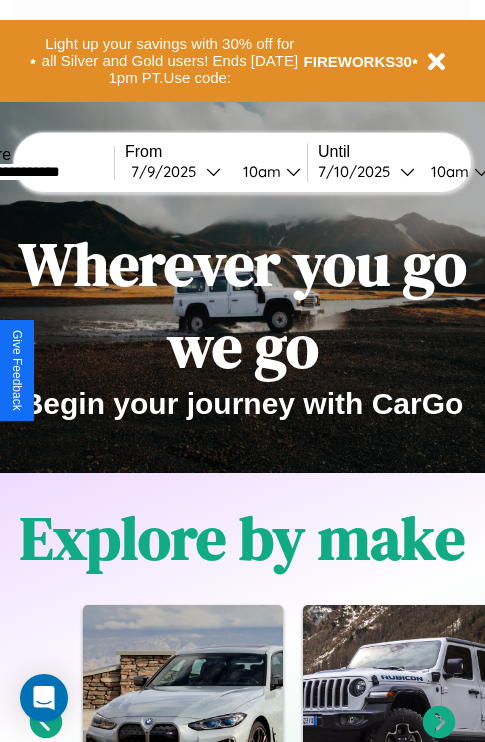 type on "**********" 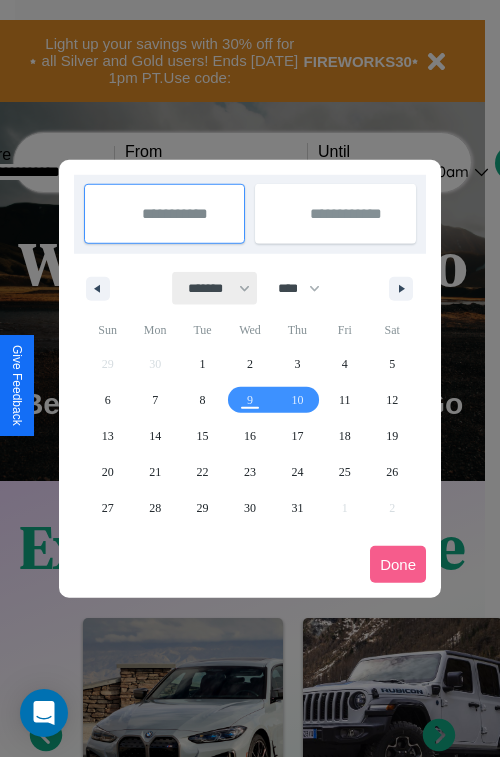 click on "******* ******** ***** ***** *** **** **** ****** ********* ******* ******** ********" at bounding box center (215, 288) 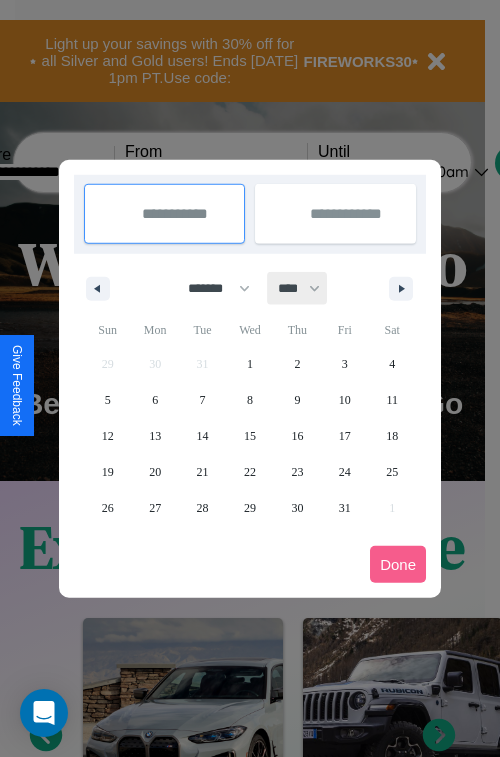 click on "**** **** **** **** **** **** **** **** **** **** **** **** **** **** **** **** **** **** **** **** **** **** **** **** **** **** **** **** **** **** **** **** **** **** **** **** **** **** **** **** **** **** **** **** **** **** **** **** **** **** **** **** **** **** **** **** **** **** **** **** **** **** **** **** **** **** **** **** **** **** **** **** **** **** **** **** **** **** **** **** **** **** **** **** **** **** **** **** **** **** **** **** **** **** **** **** **** **** **** **** **** **** **** **** **** **** **** **** **** **** **** **** **** **** **** **** **** **** **** **** ****" at bounding box center (298, 288) 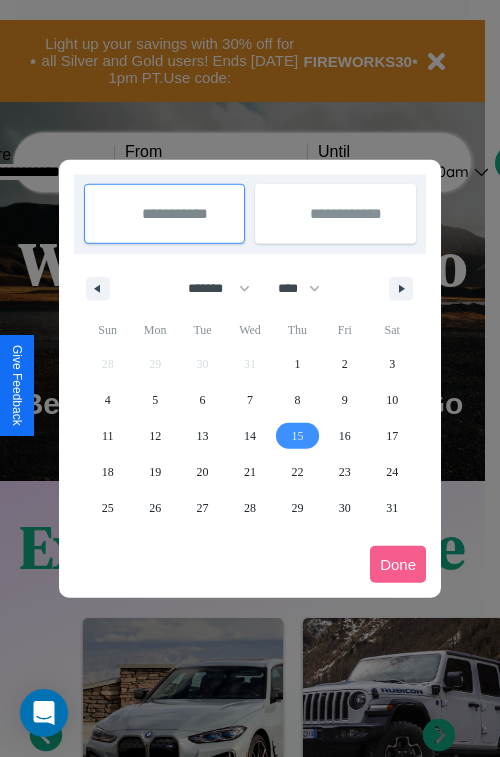 click on "15" at bounding box center (297, 436) 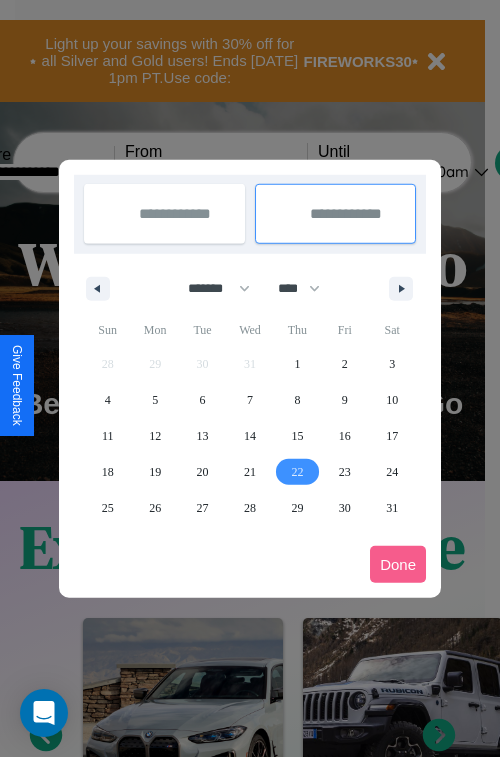 click on "22" at bounding box center (297, 472) 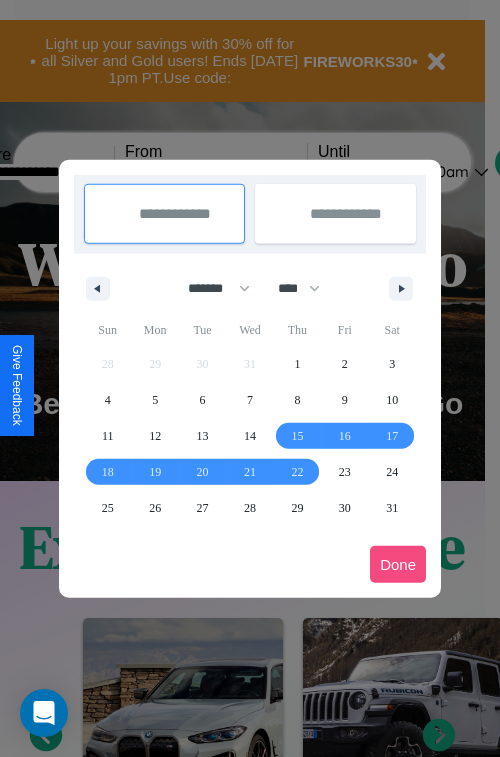 click on "Done" at bounding box center [398, 564] 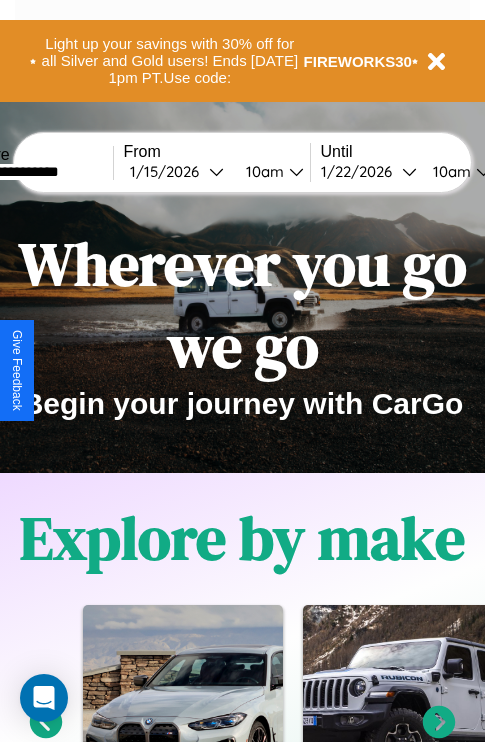 scroll, scrollTop: 0, scrollLeft: 73, axis: horizontal 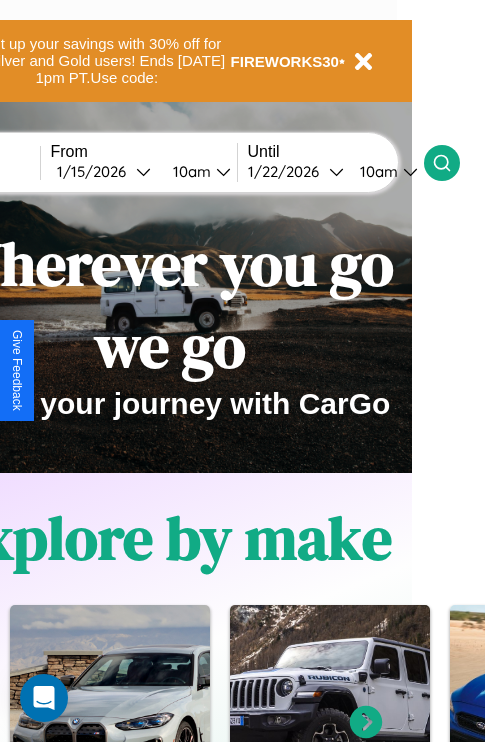click 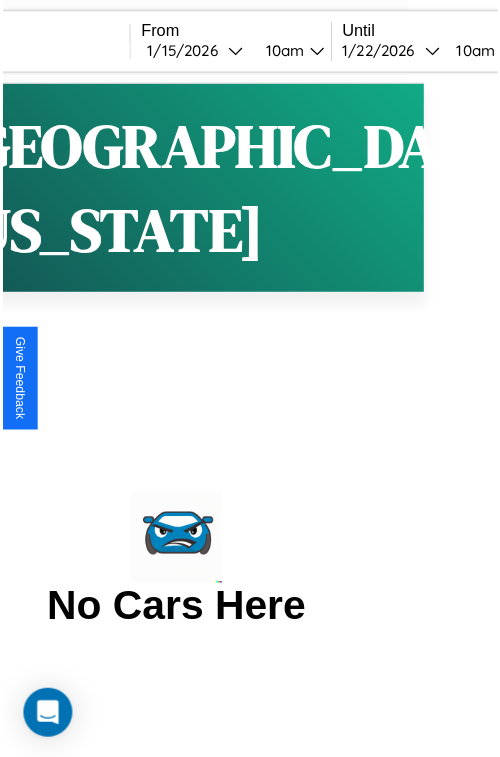 scroll, scrollTop: 0, scrollLeft: 0, axis: both 